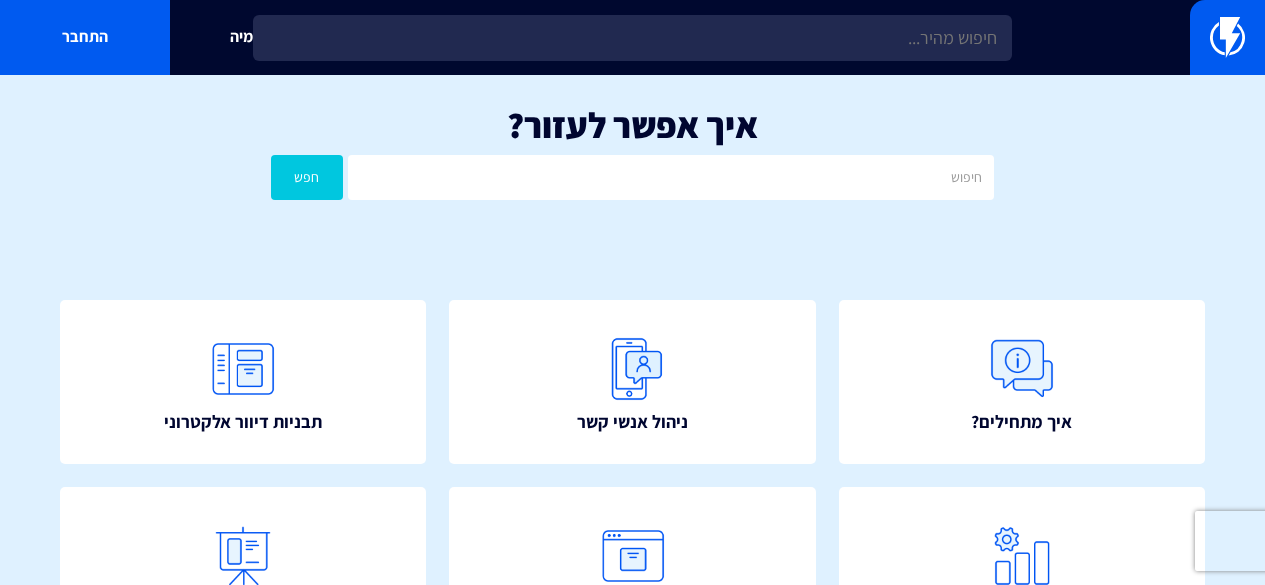 scroll, scrollTop: 0, scrollLeft: 0, axis: both 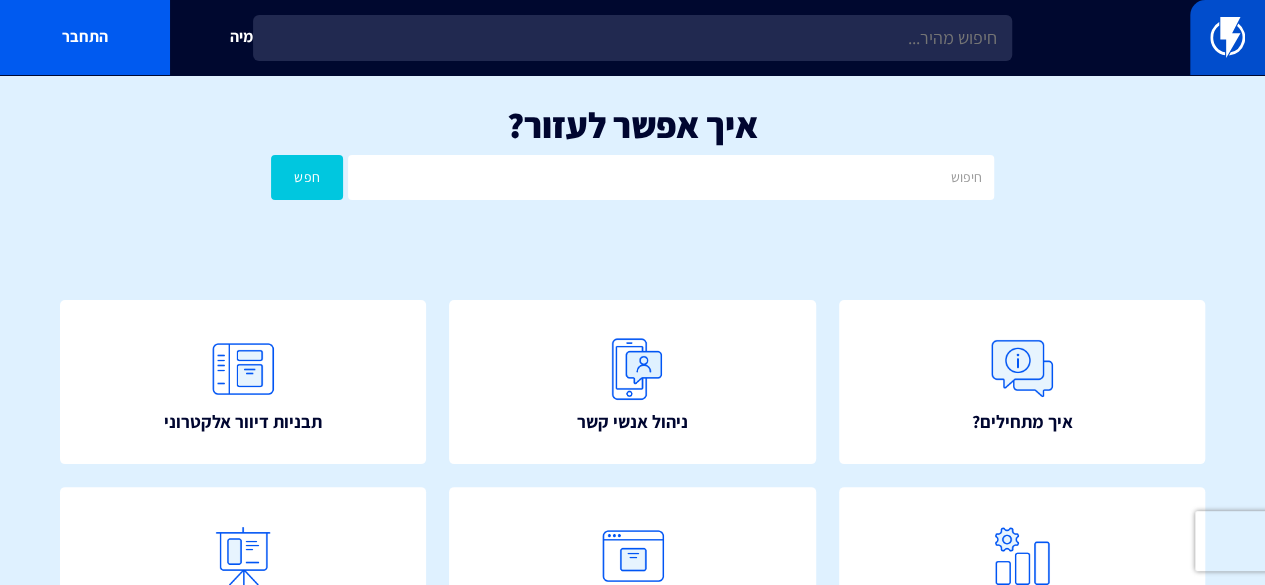 click at bounding box center [1227, 37] 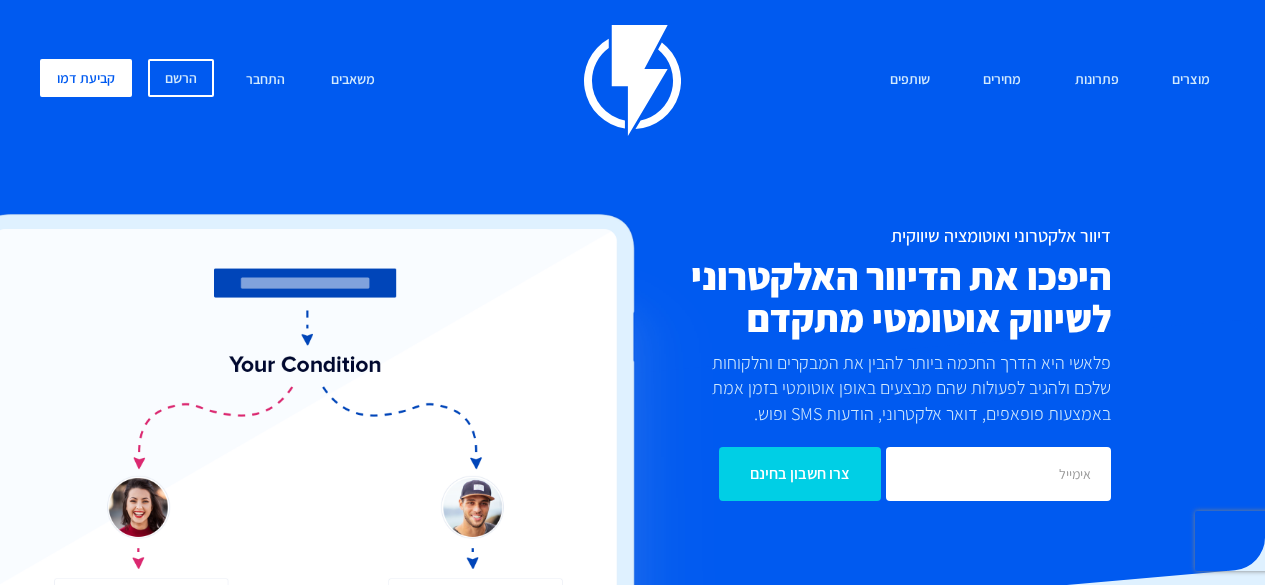 scroll, scrollTop: 0, scrollLeft: 0, axis: both 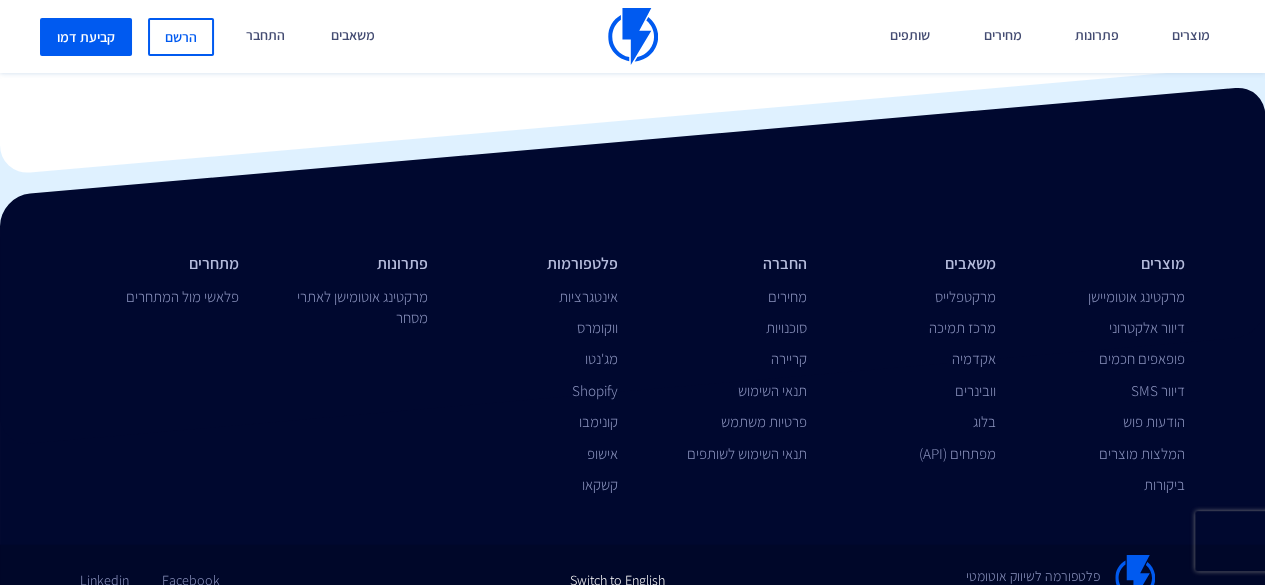click on "Switch to English" at bounding box center [617, 572] 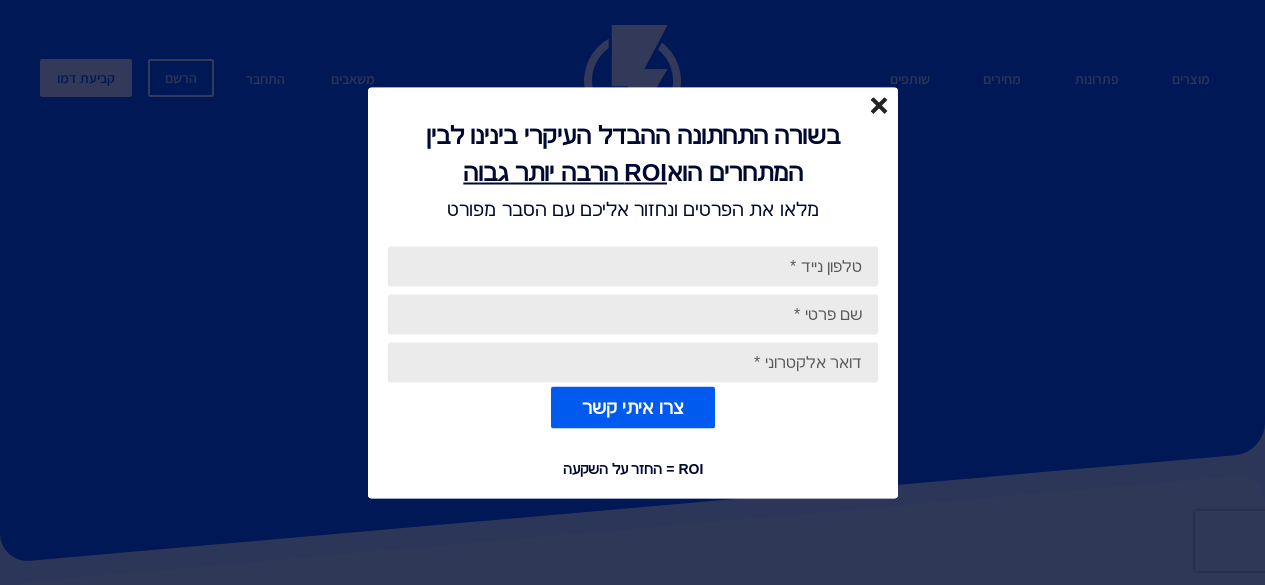 scroll, scrollTop: 0, scrollLeft: 0, axis: both 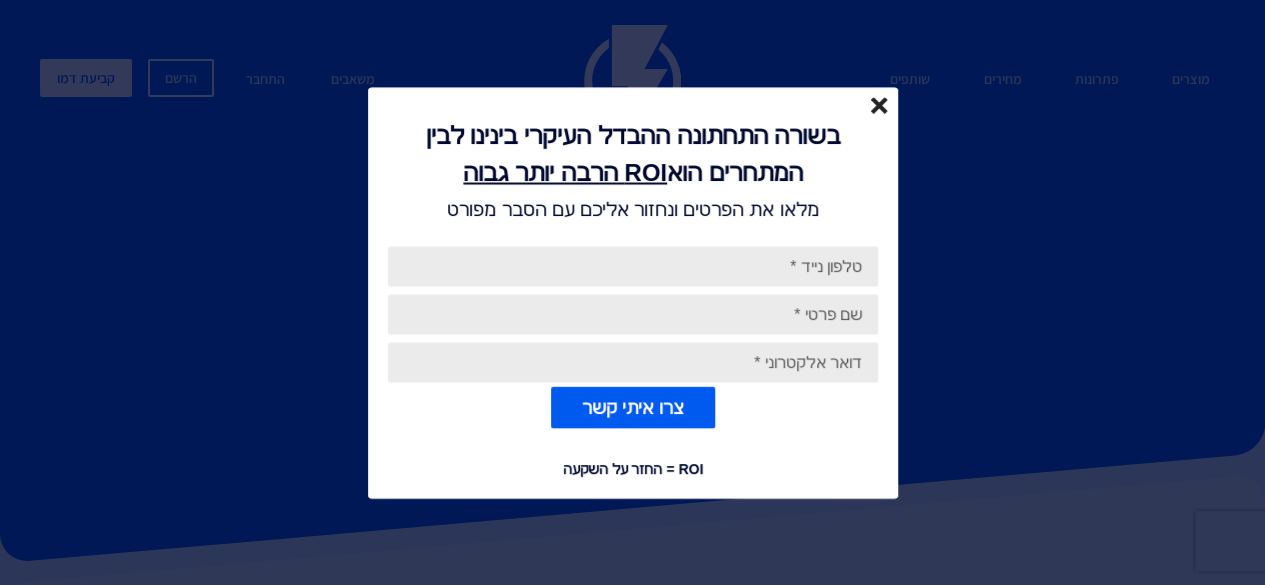 click at bounding box center [633, 266] 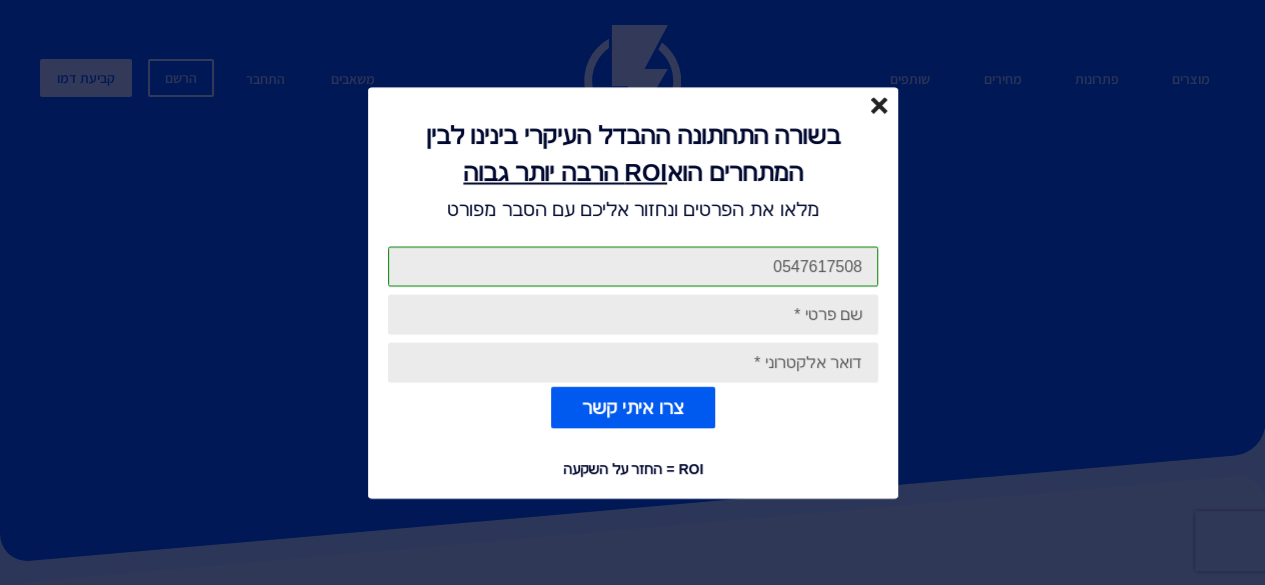 type on "0547617508" 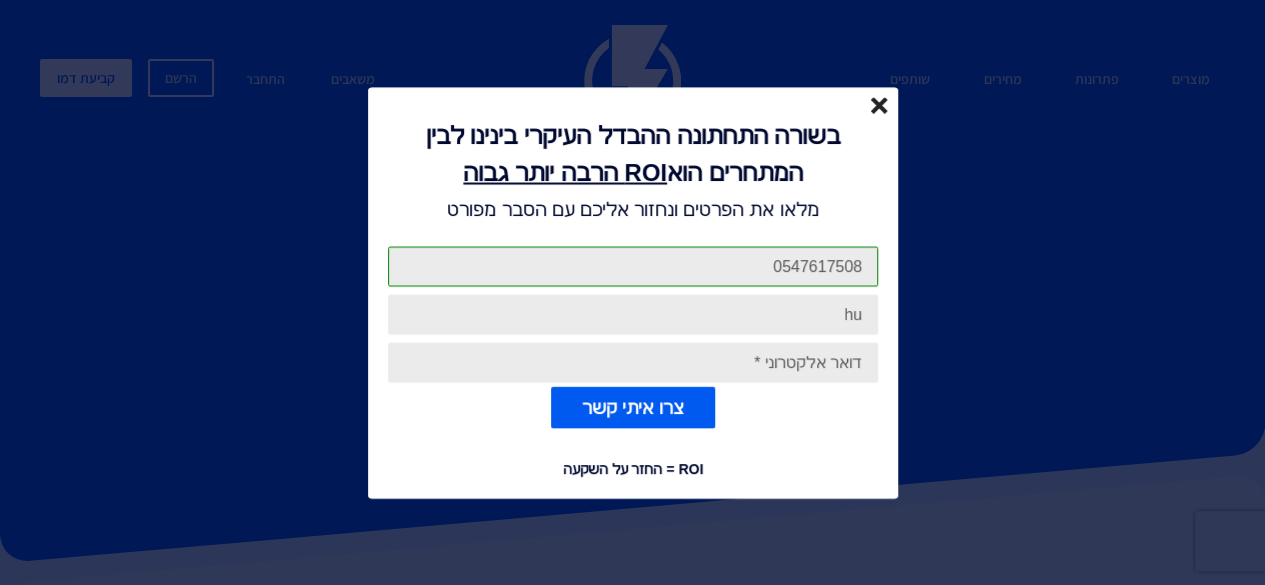 type on "h" 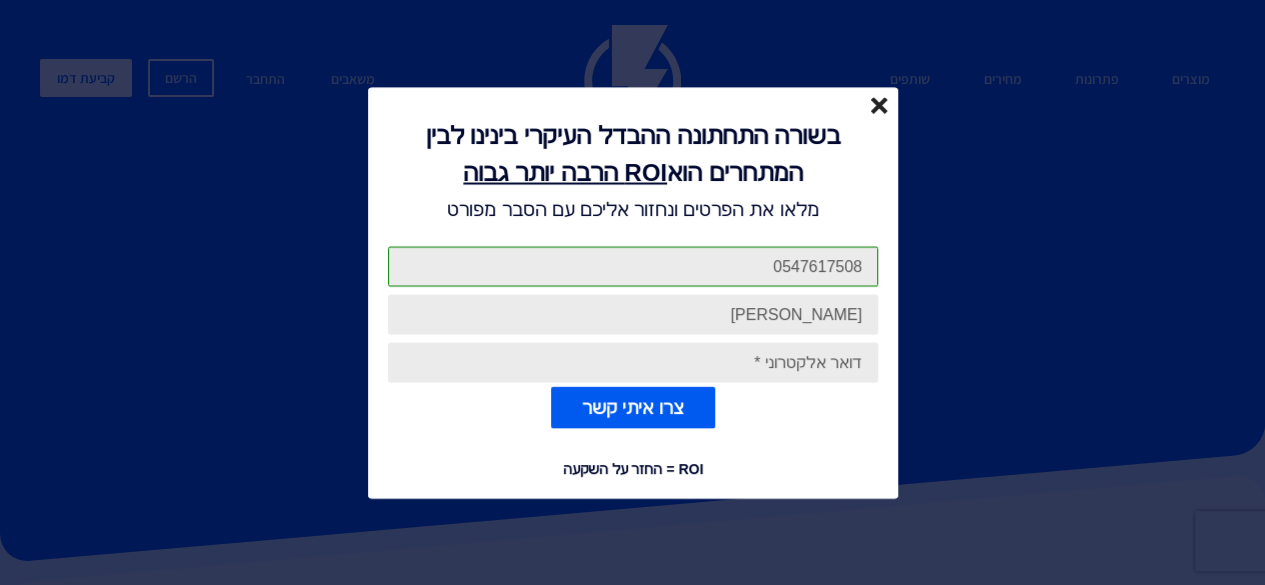 type on "יואב" 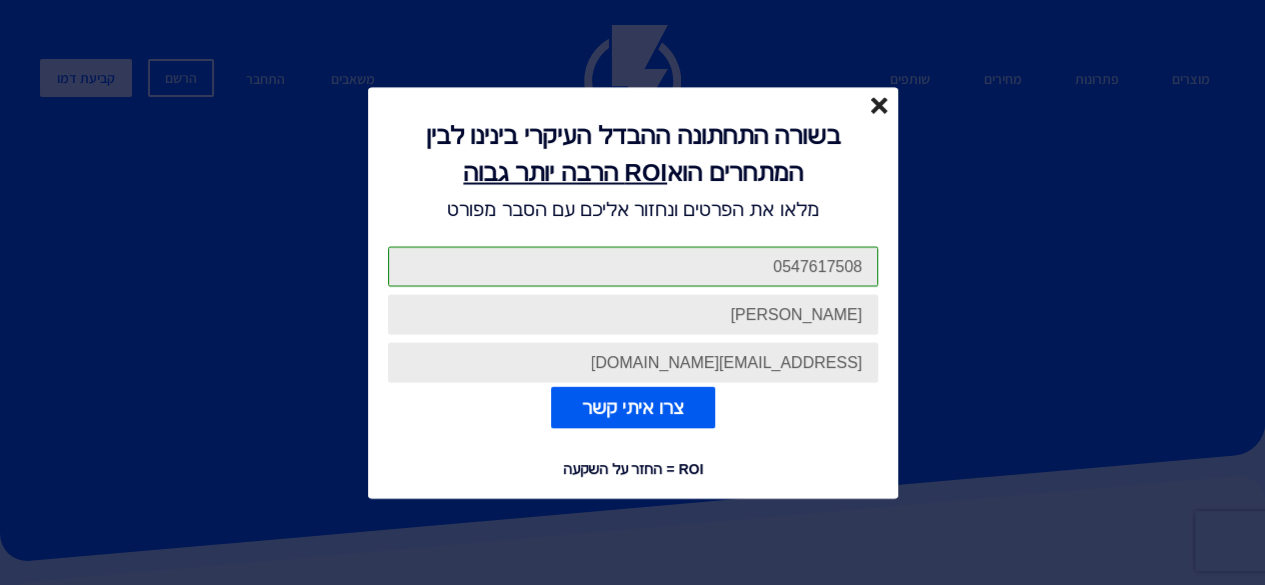 click on "צרו איתי קשר" at bounding box center [633, 407] 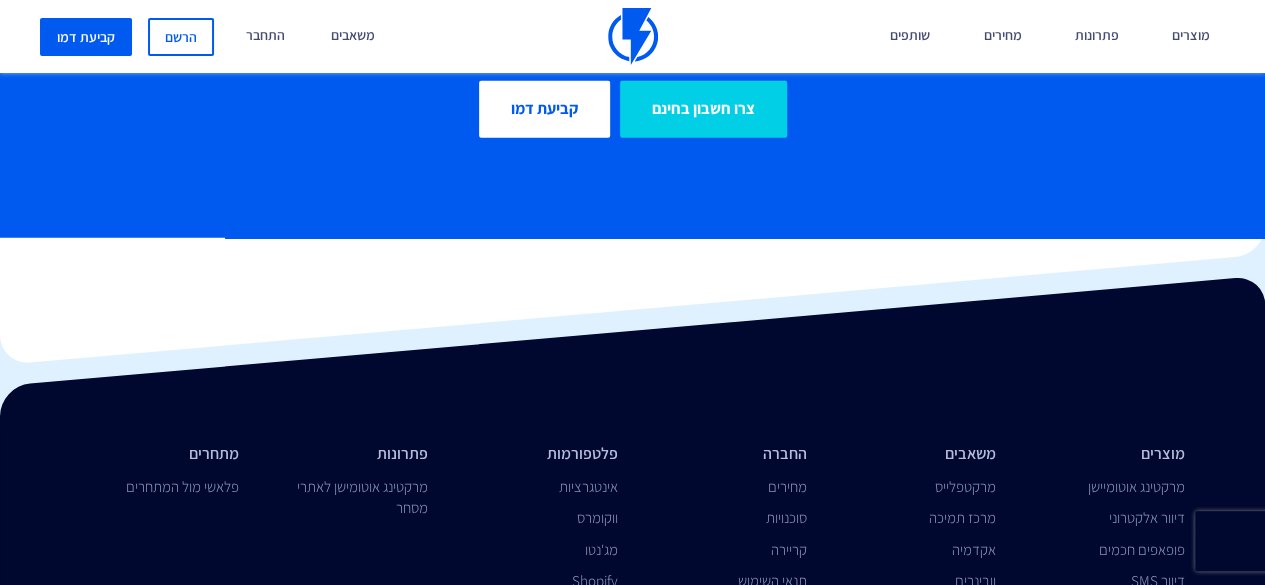 scroll, scrollTop: 6684, scrollLeft: 0, axis: vertical 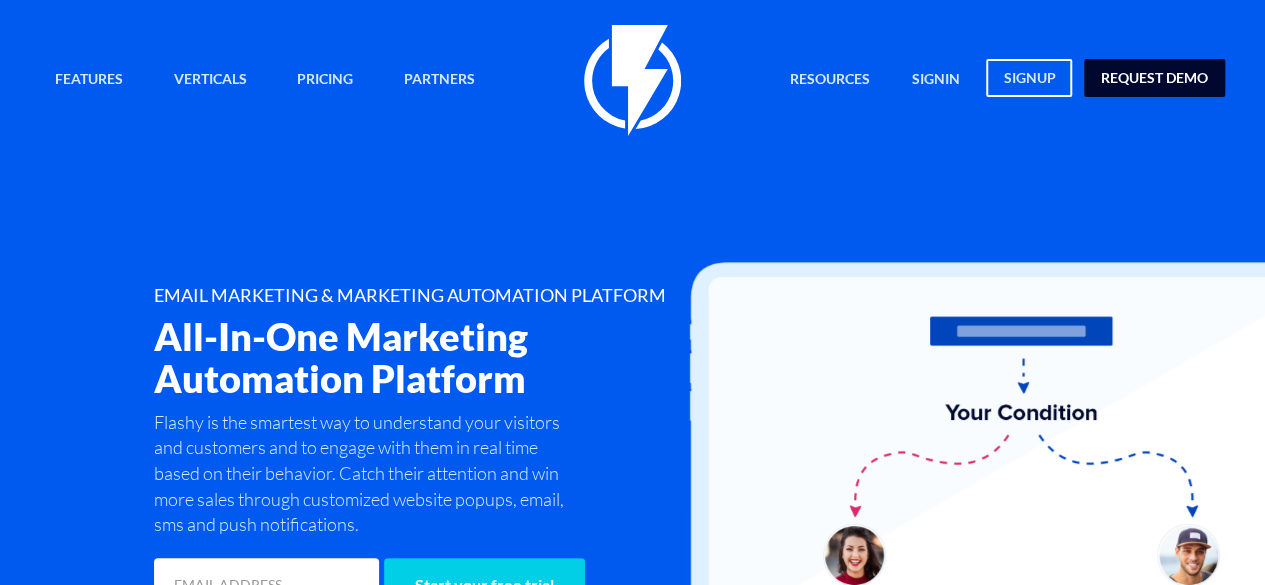 click on "request demo" at bounding box center (1154, 78) 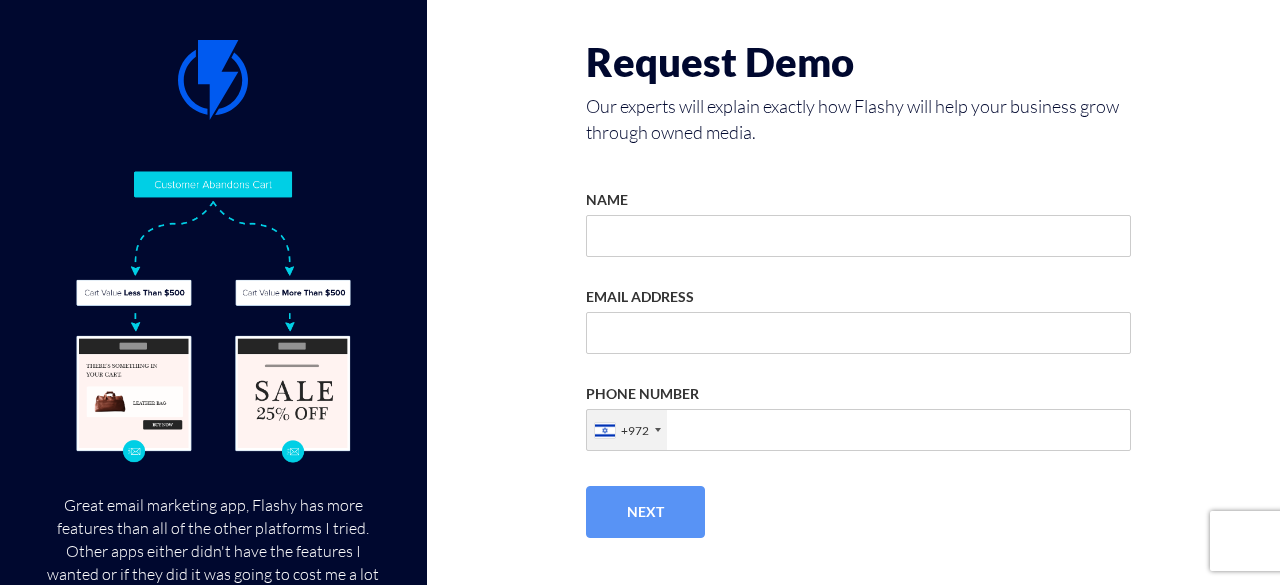 scroll, scrollTop: 0, scrollLeft: 0, axis: both 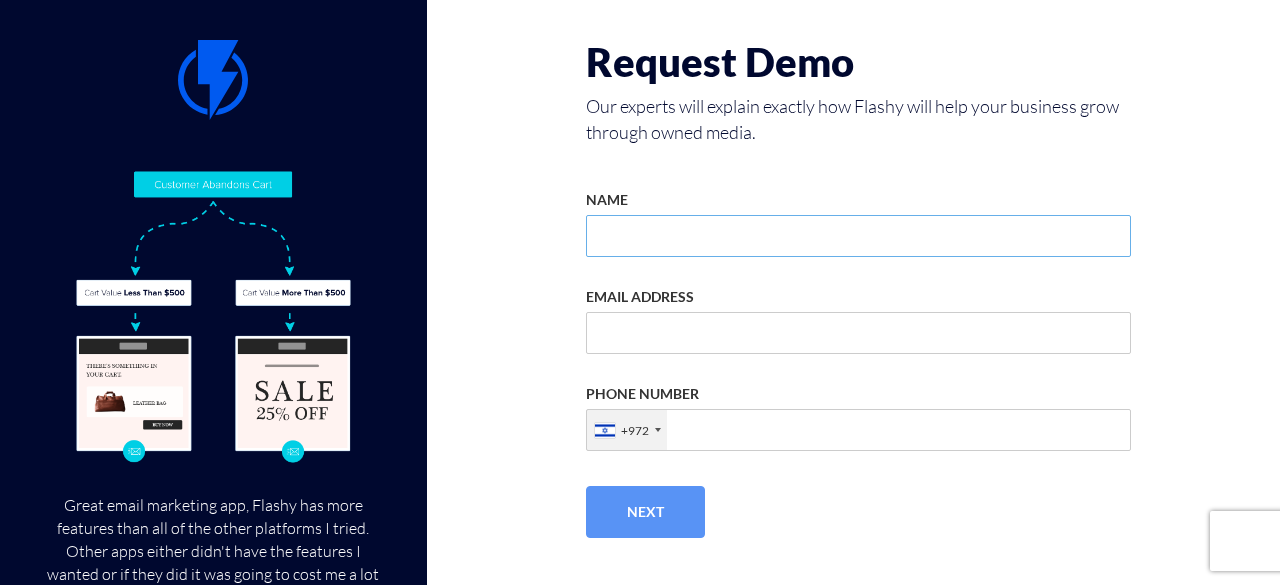click on "NAME" at bounding box center (858, 236) 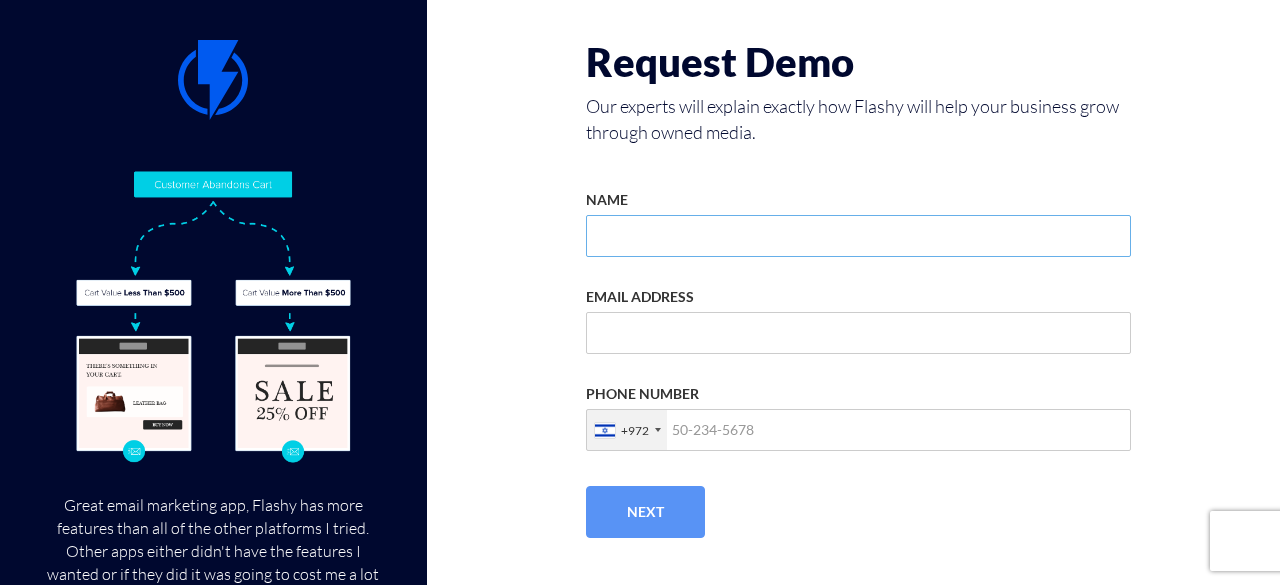 type on "Yoav Luxenbourg" 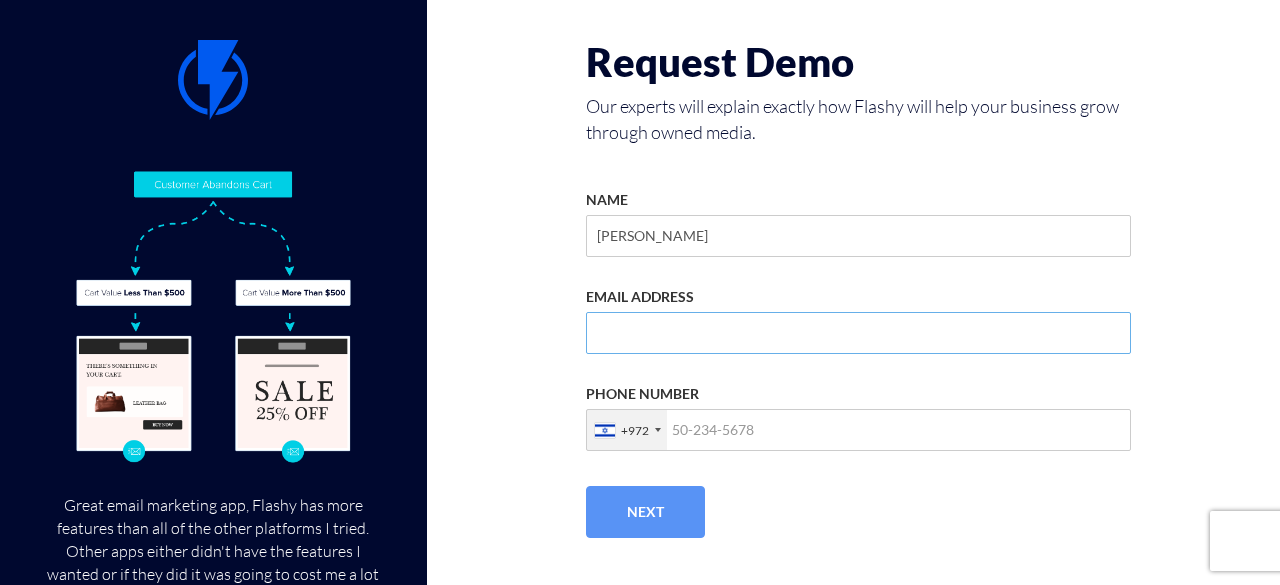 click on "EMAIL ADDRESS" at bounding box center (858, 333) 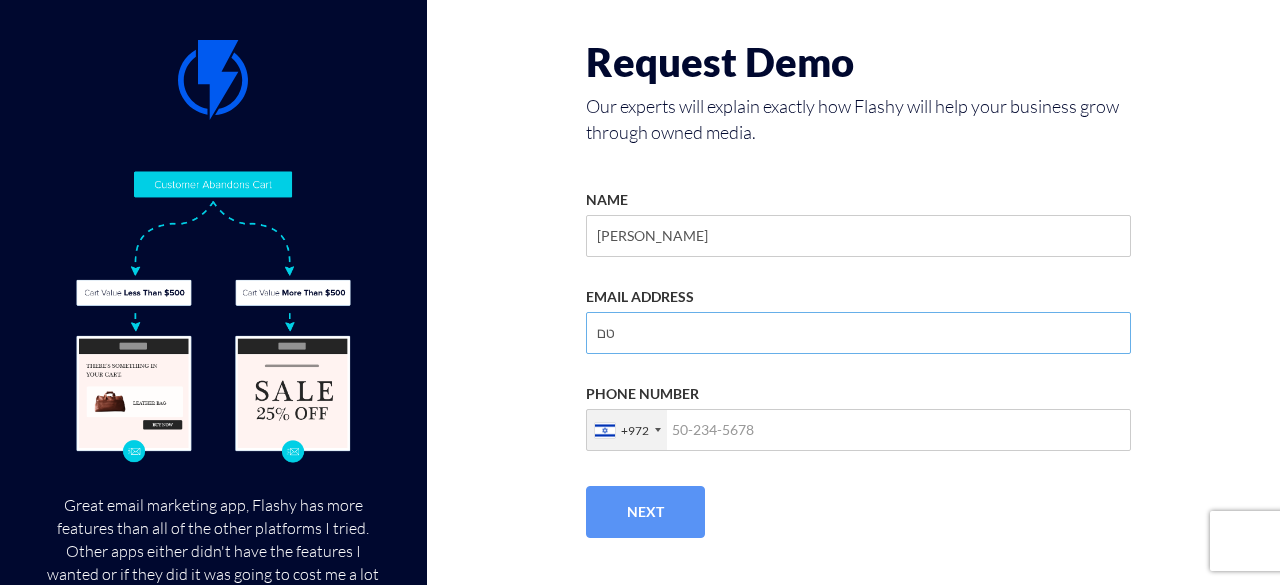 type on "ט" 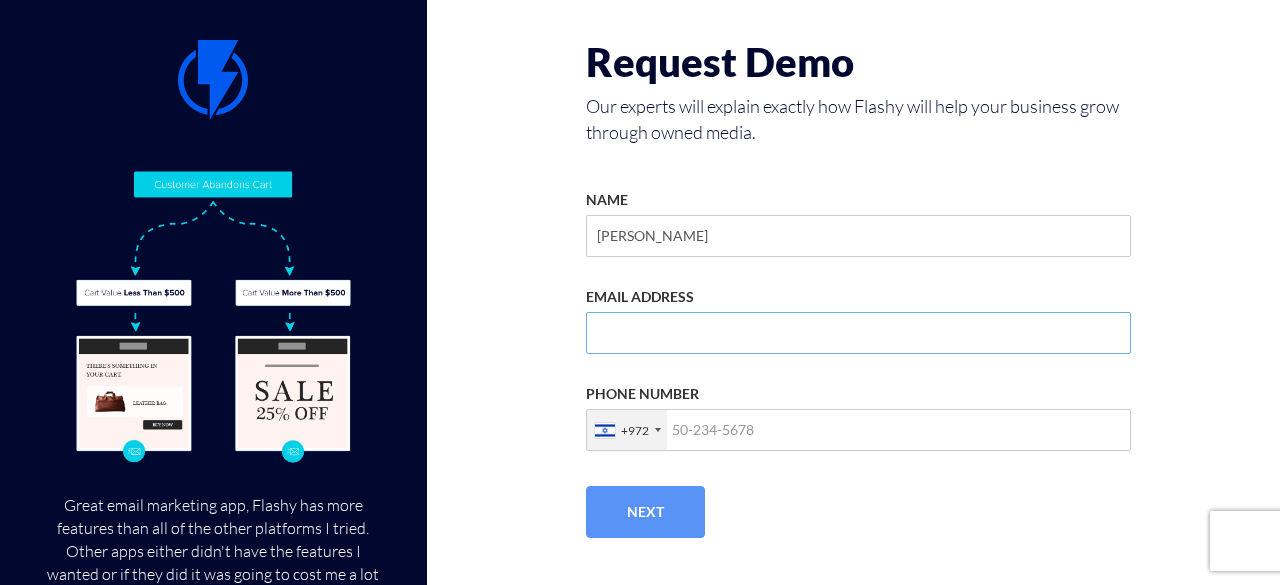 type on "ן" 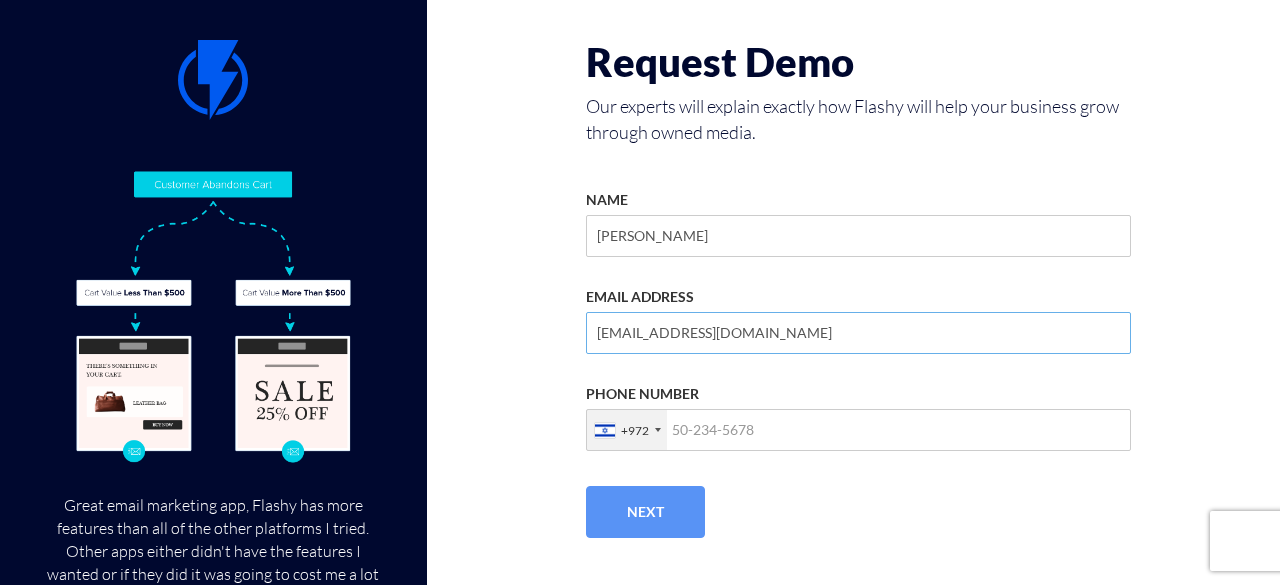 type on "info@pomeri.co.il" 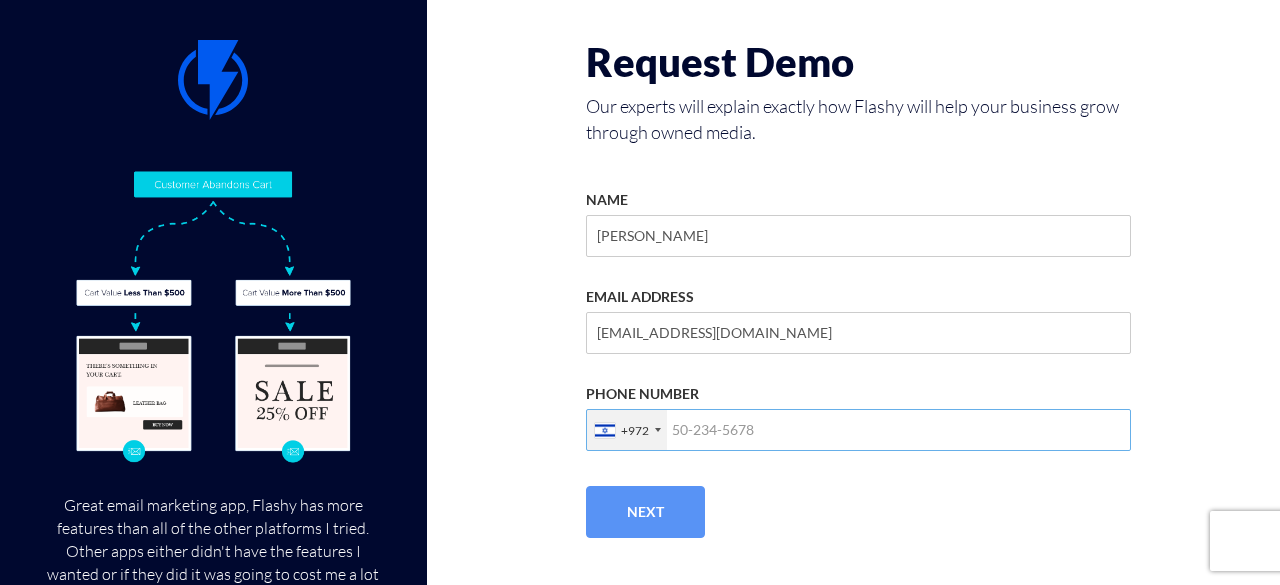 click on "PHONE NUMBER" at bounding box center [858, 430] 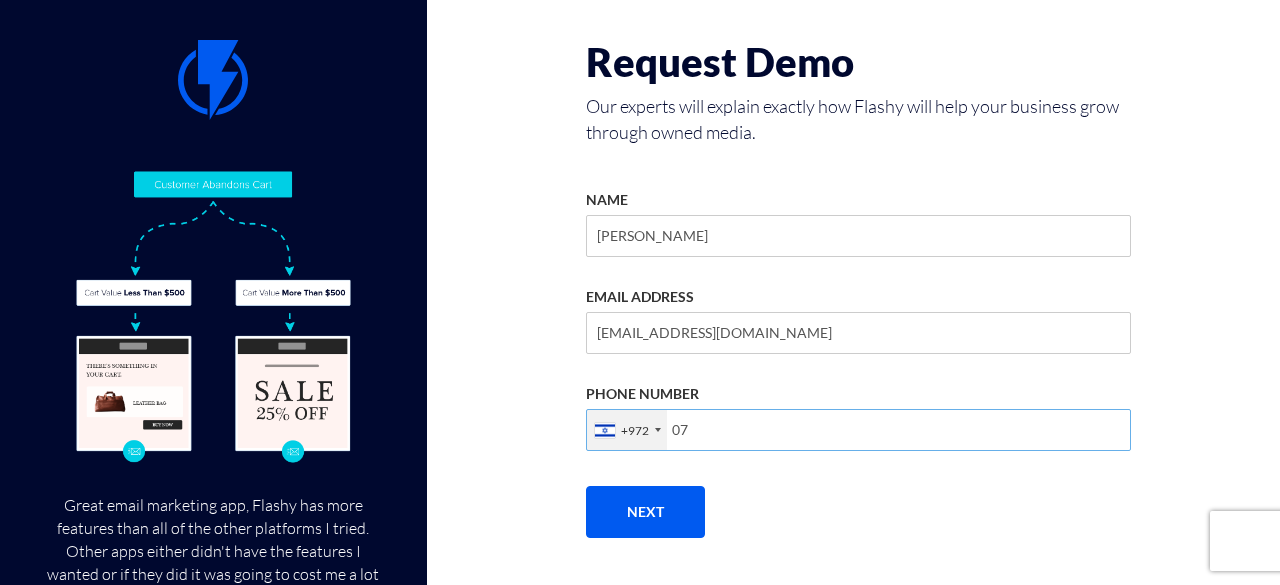 type on "0" 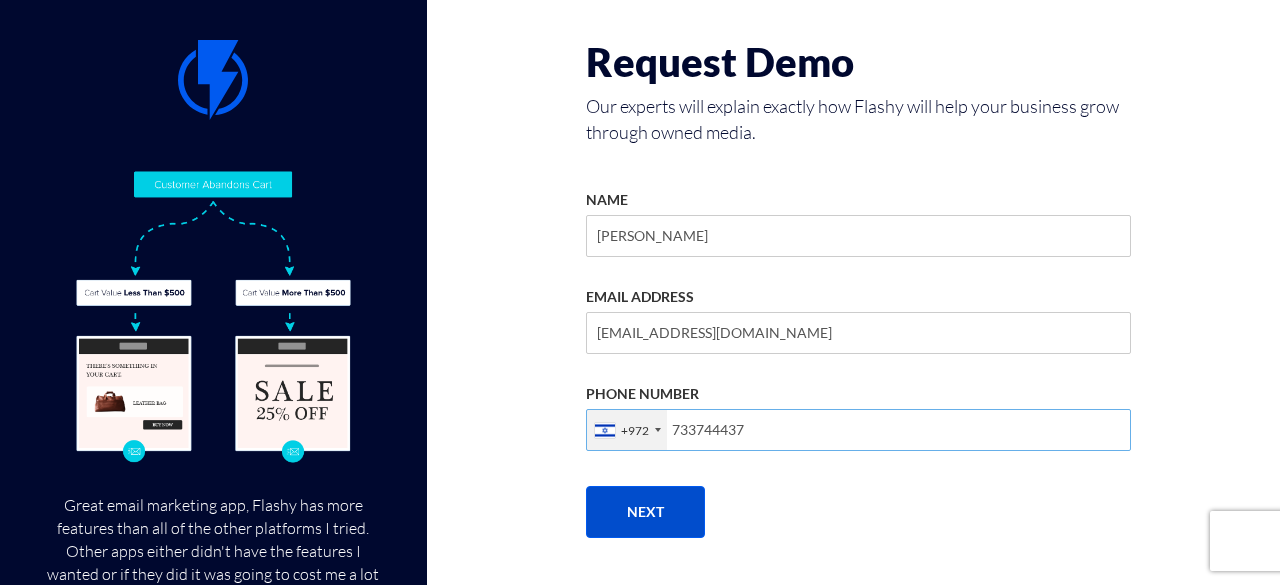 type on "733744437" 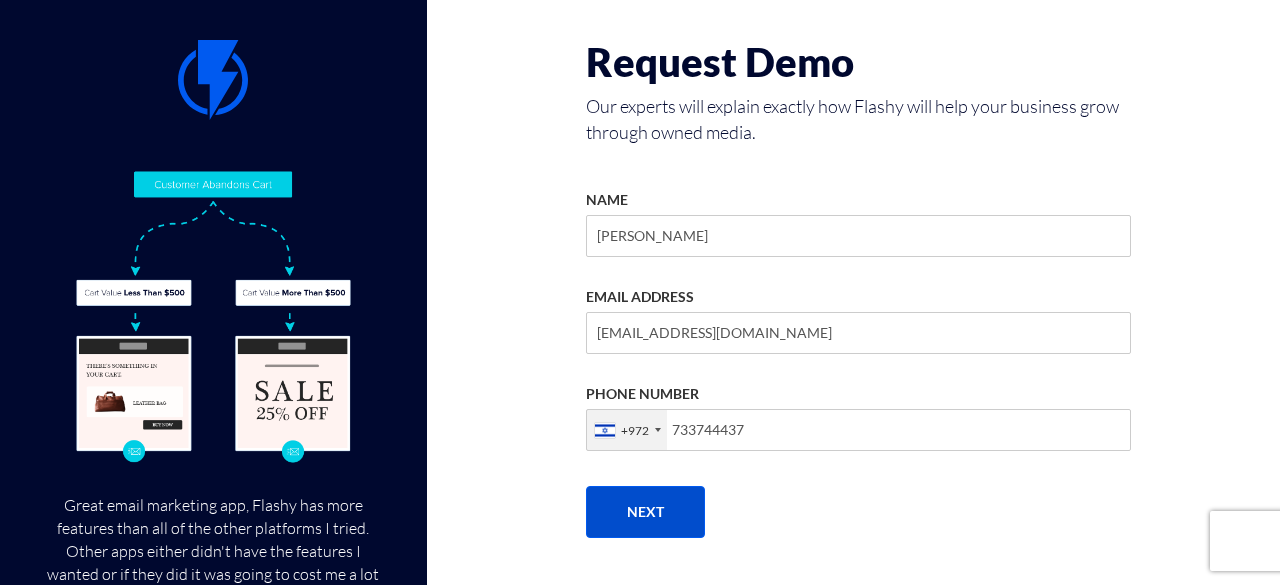 click on "Next" at bounding box center (645, 512) 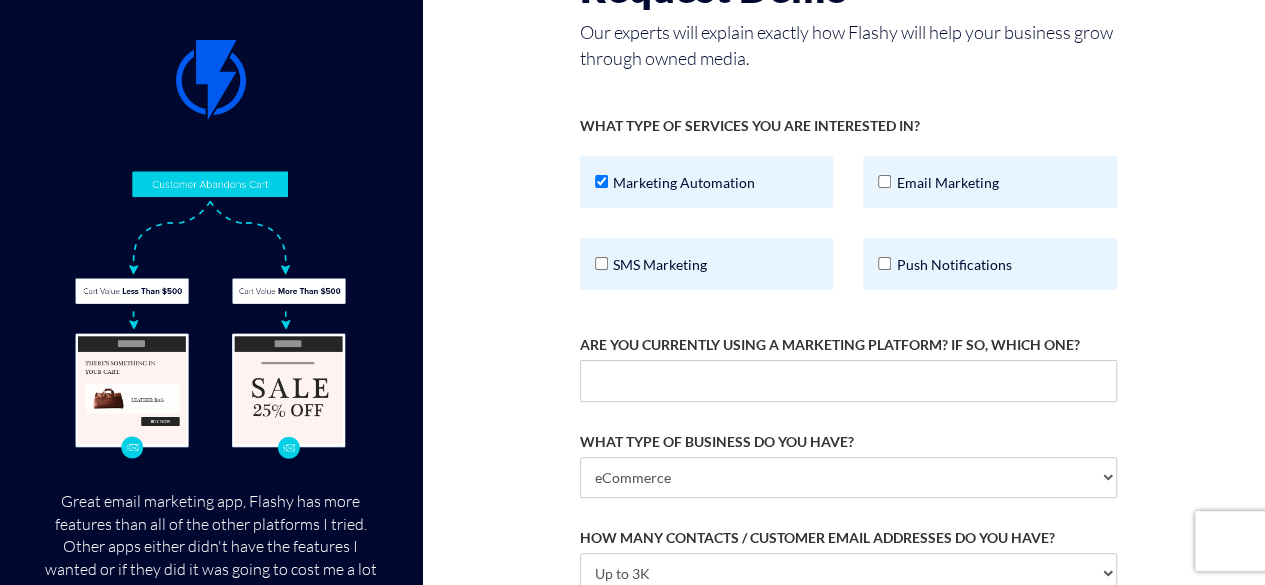 scroll, scrollTop: 100, scrollLeft: 0, axis: vertical 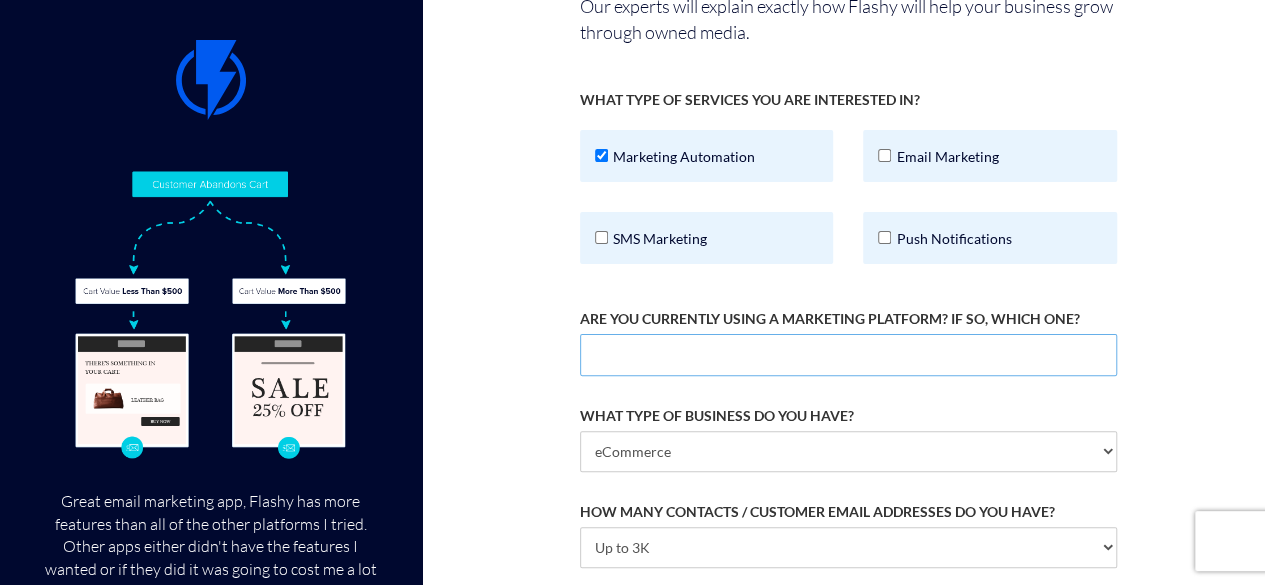 click on "ARE YOU CURRENTLY USING A MARKETING PLATFORM? IF SO, WHICH ONE?" at bounding box center [849, 355] 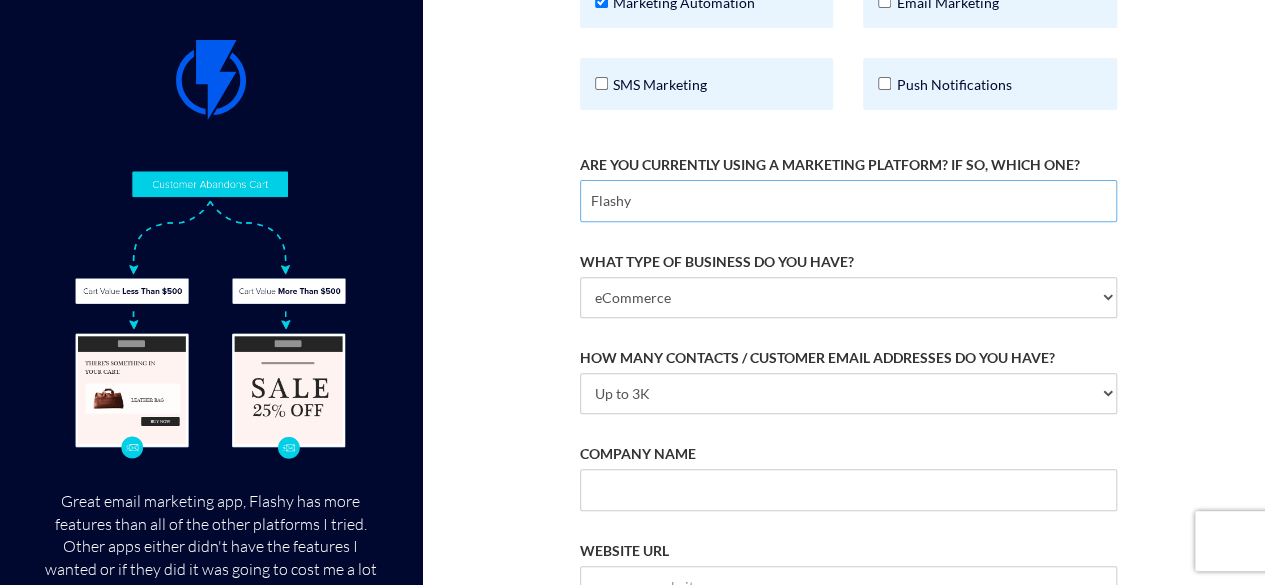 scroll, scrollTop: 300, scrollLeft: 0, axis: vertical 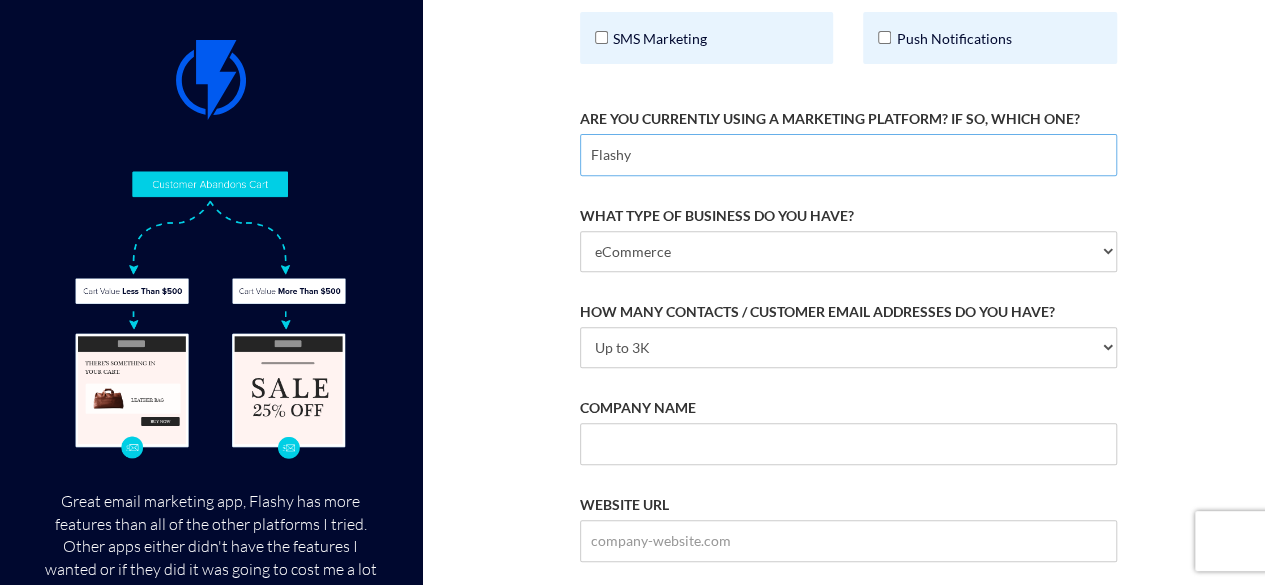 type on "Flashy" 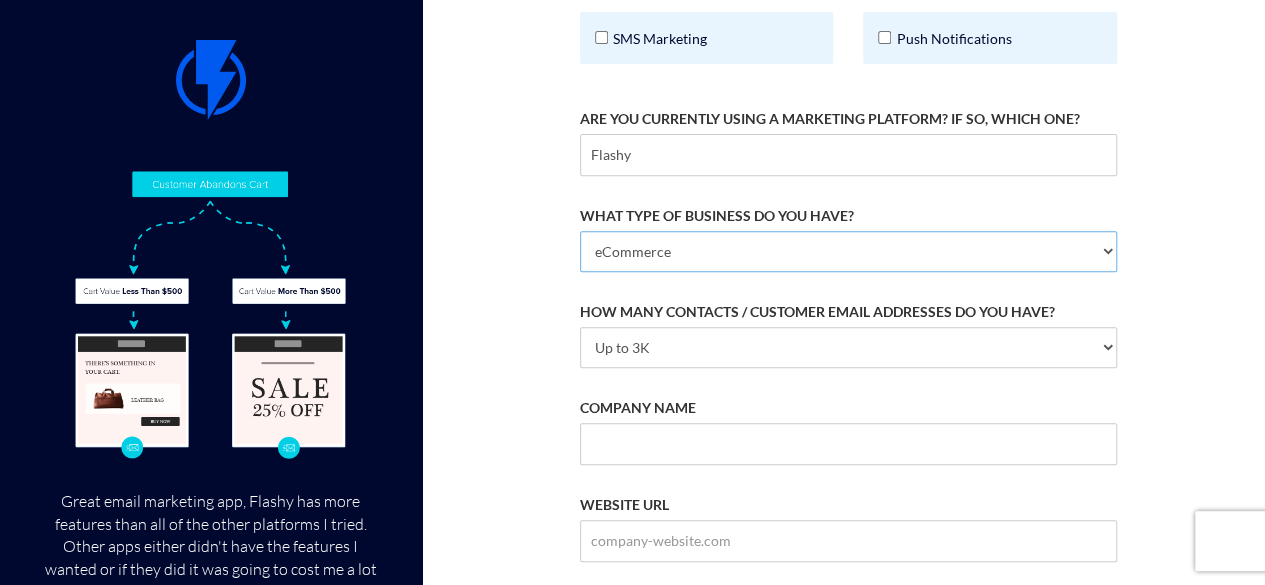 click on "eCommerce                                     Agency / Freelancer
SaaS
Other" at bounding box center [849, 251] 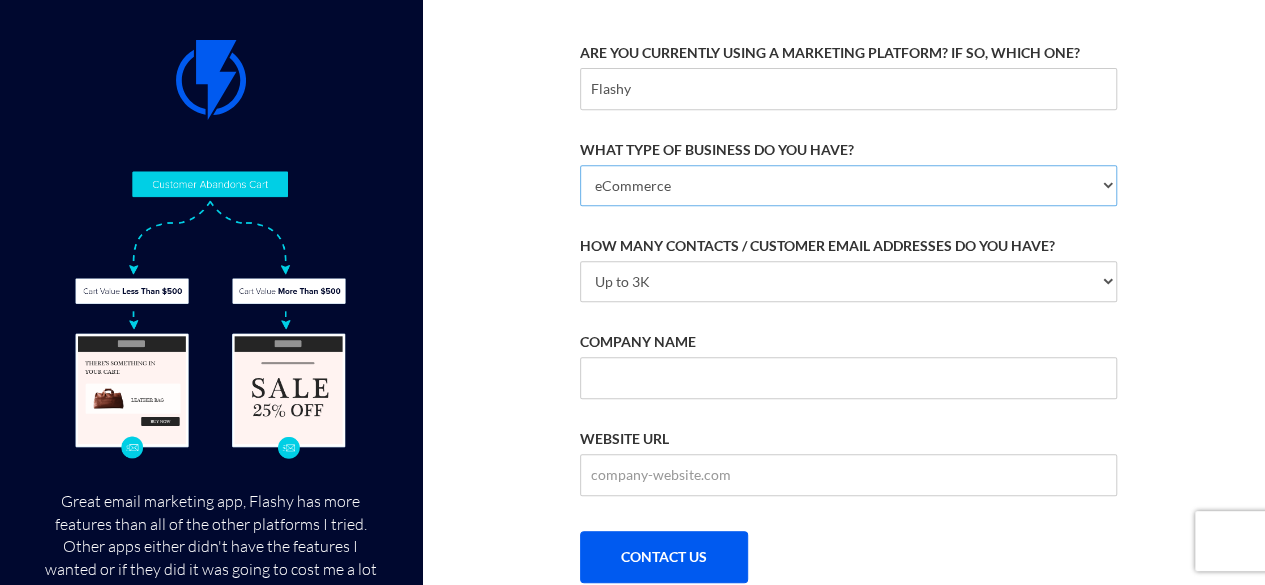 scroll, scrollTop: 397, scrollLeft: 0, axis: vertical 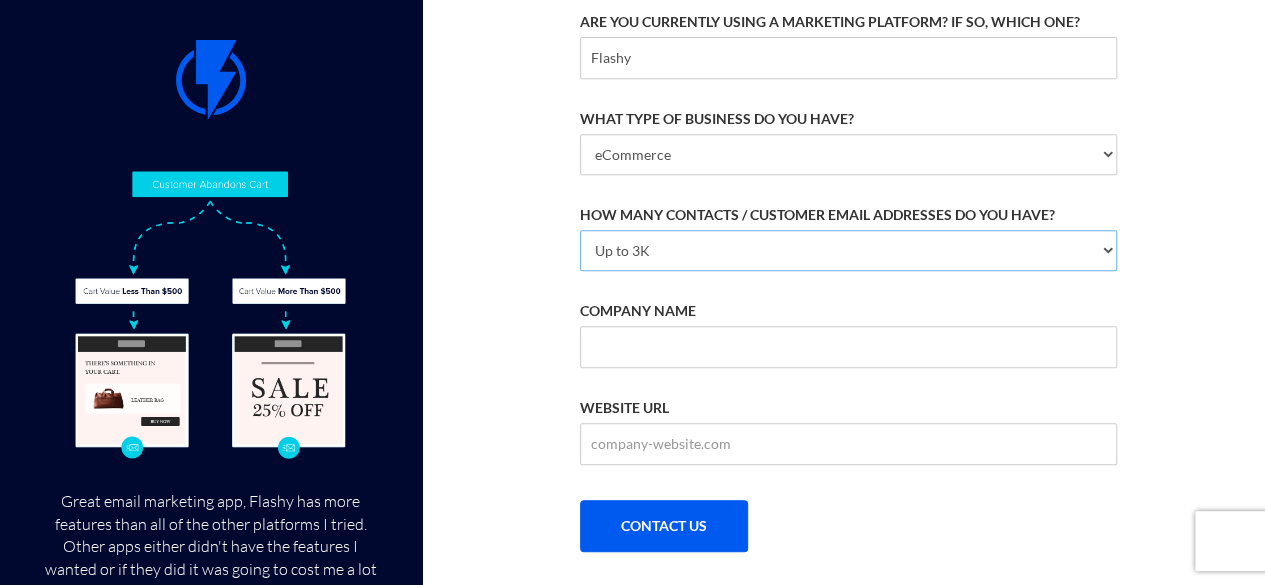 click on "Up to 3K                                     3K-10K
10K-25K
25K-50K
50K-100K
100K-250K
250K-500K
500K-1M
1M+" at bounding box center (849, 250) 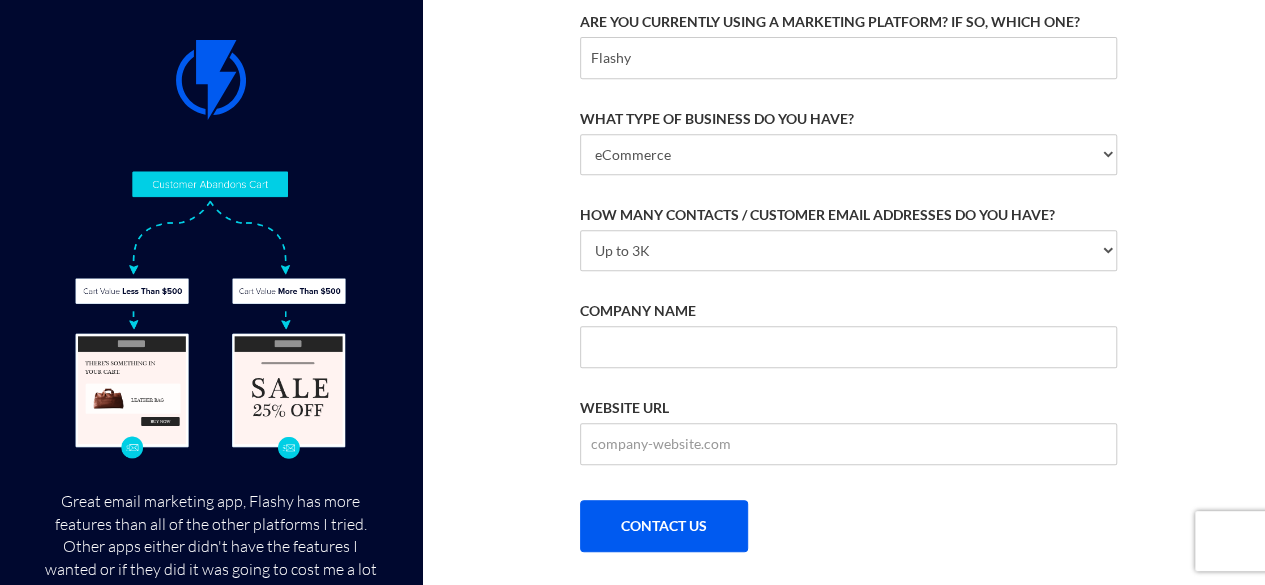 click on "Great email marketing app, Flashy has more features than all of the other platforms I tried. Other apps either didn't have the features I wanted or if they did it was going to cost me a lot more. I am getting more tools for my business at a fraction of the cost, on top of that I'm saving money for all the apps I do not need anymore since Flashy has them built in.
Jerry Cruz                         Mister SFC, Marketing Manager
Request Demo" at bounding box center (632, 97) 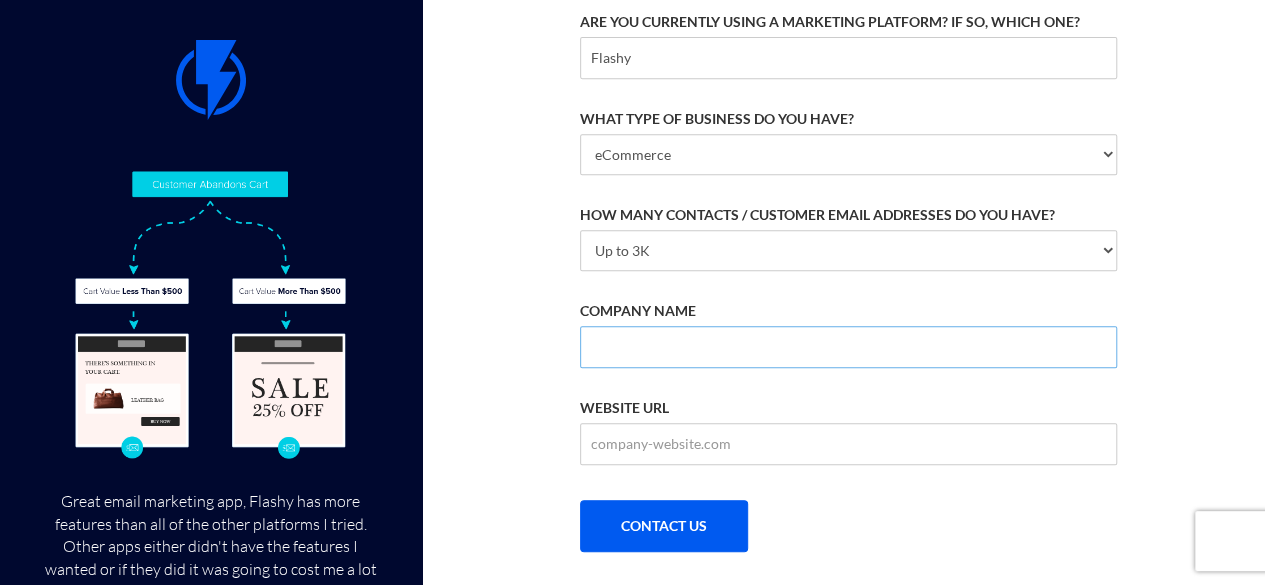 click on "COMPANY NAME" at bounding box center [849, 347] 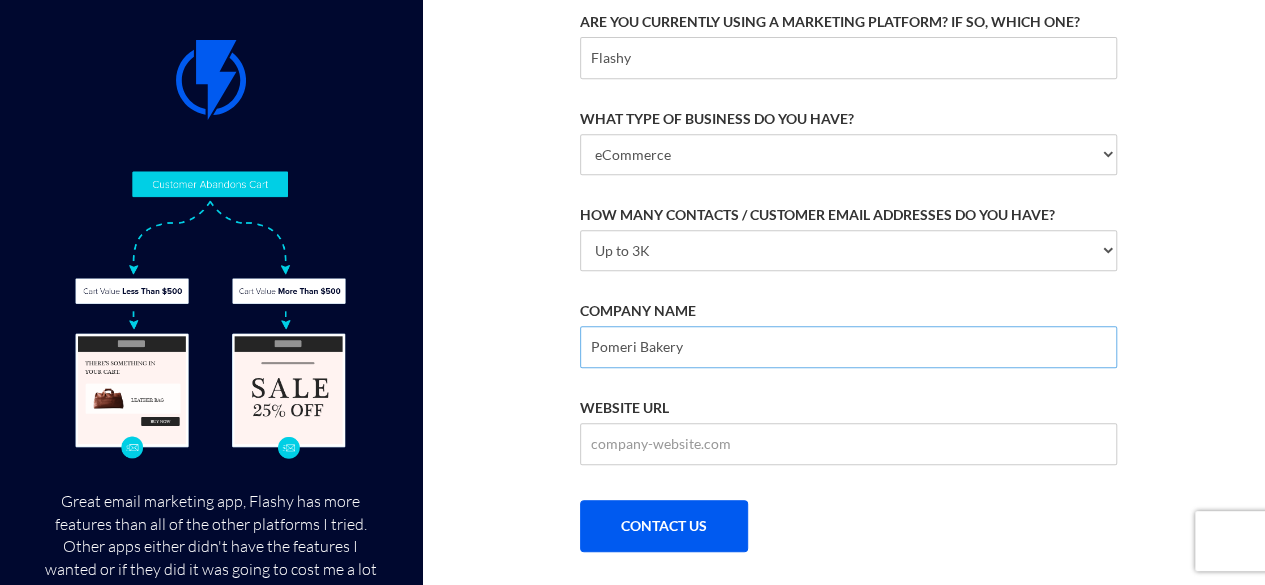 type on "Pomeri Bakery" 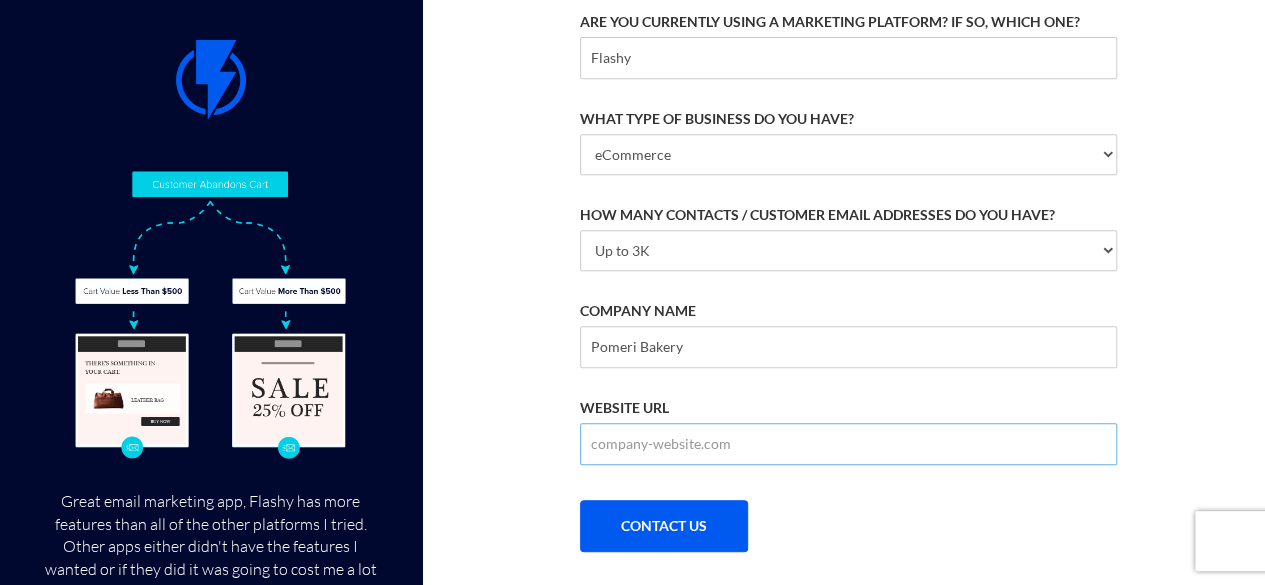 click on "WEBSITE URL" at bounding box center (849, 444) 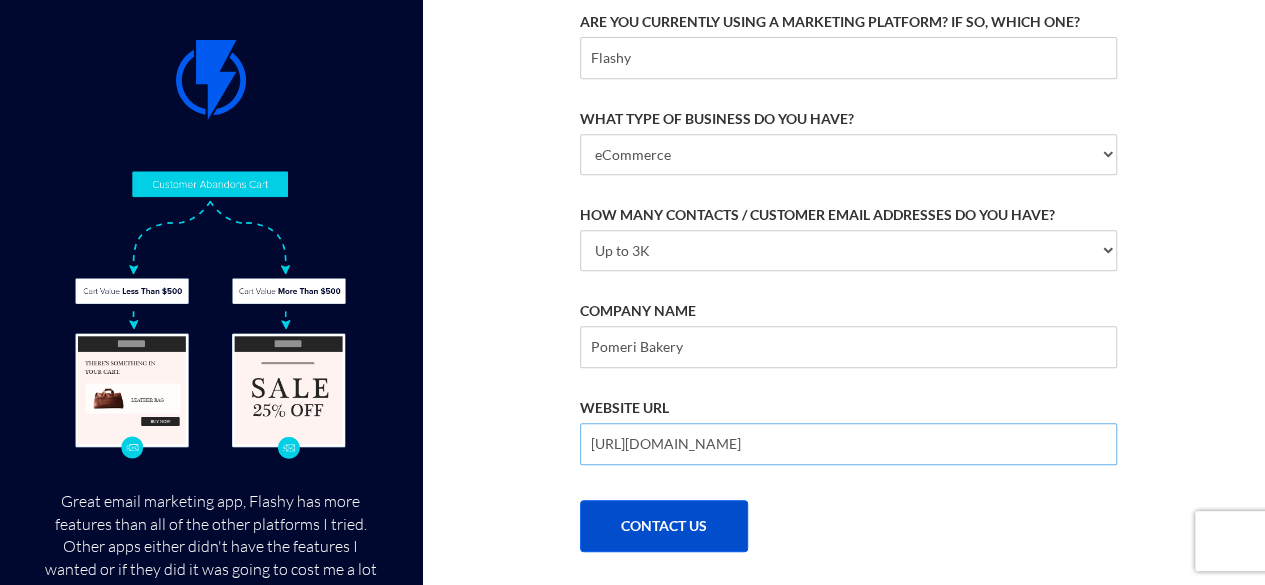 type on "https://pomeri.co.il/" 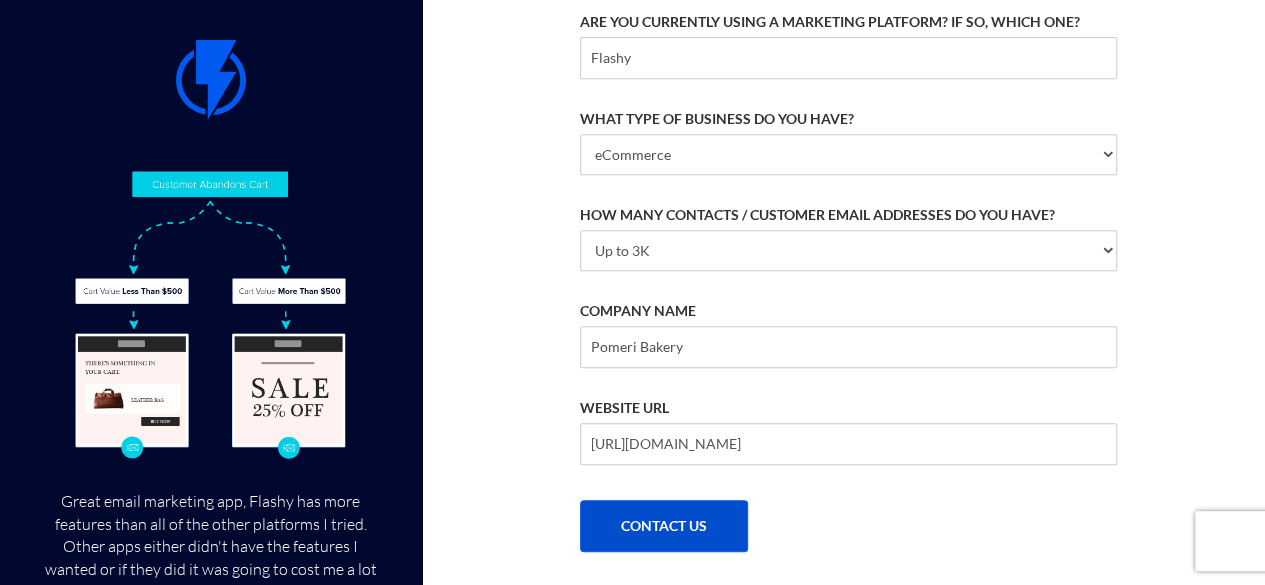 click on "CONTACT US" at bounding box center [664, 526] 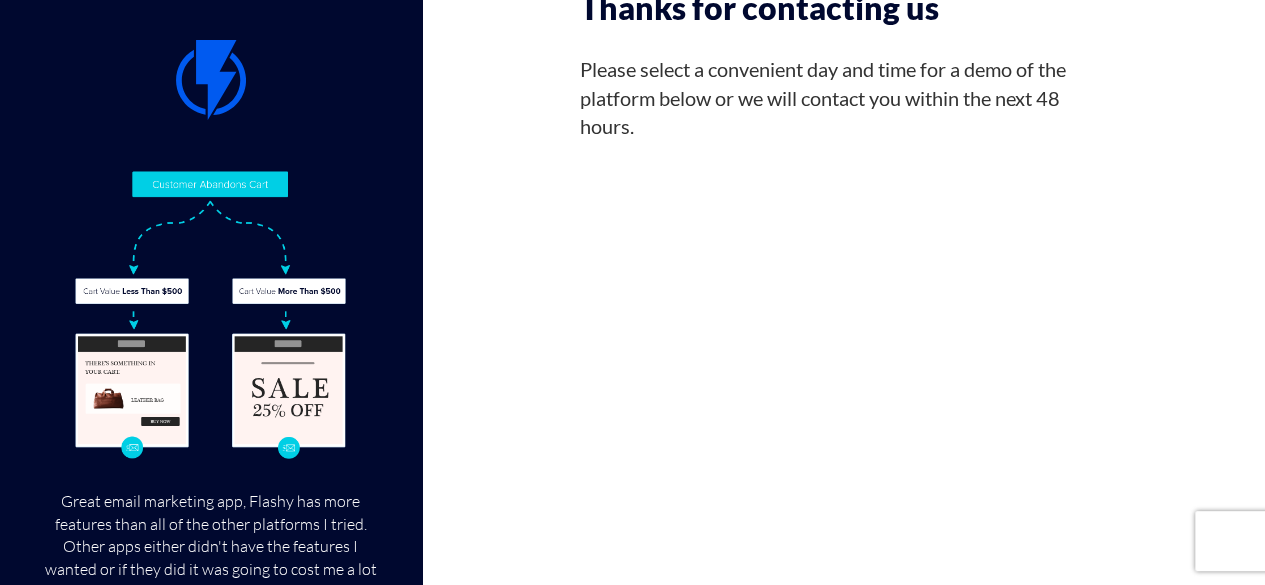 scroll, scrollTop: 0, scrollLeft: 0, axis: both 